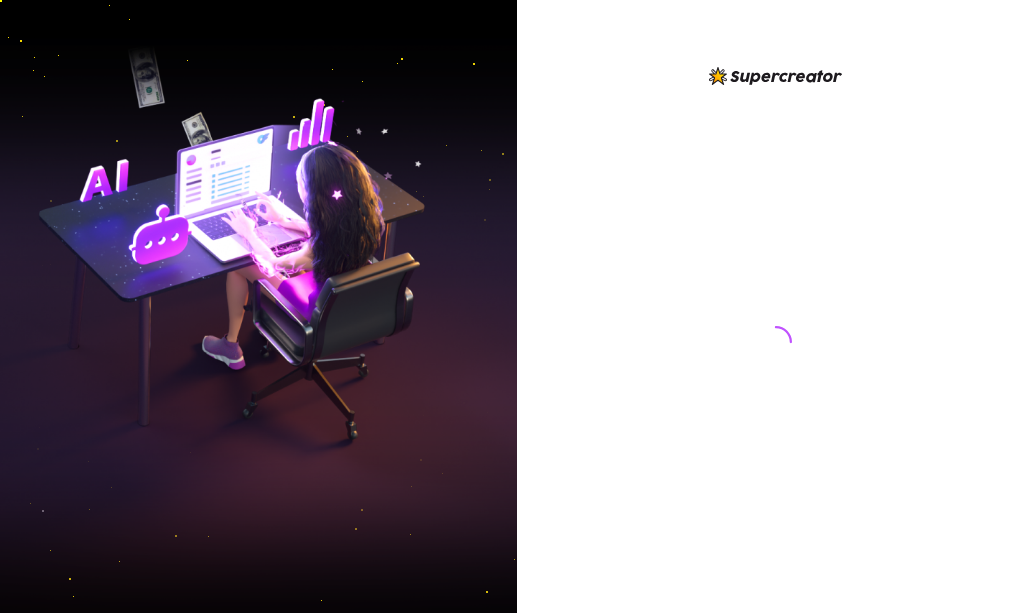scroll, scrollTop: 0, scrollLeft: 0, axis: both 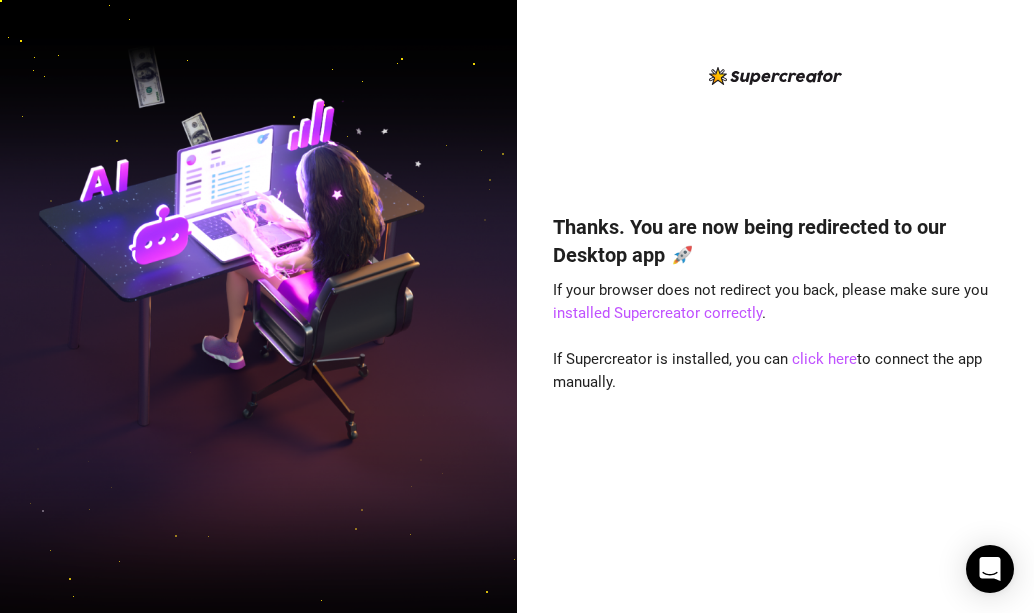 drag, startPoint x: 1004, startPoint y: 94, endPoint x: 873, endPoint y: 119, distance: 133.36417 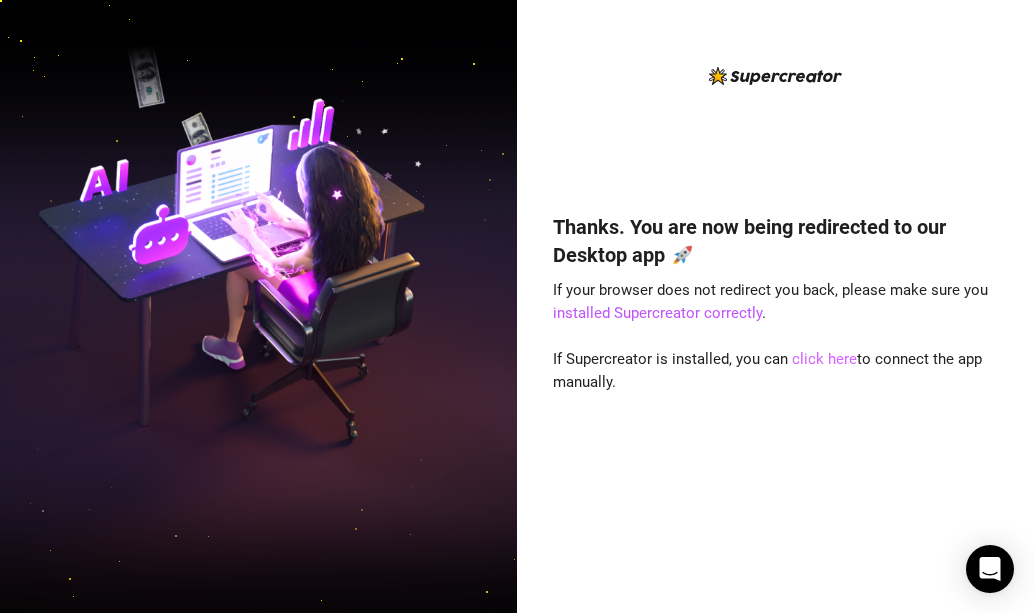 click on "click here" at bounding box center [824, 359] 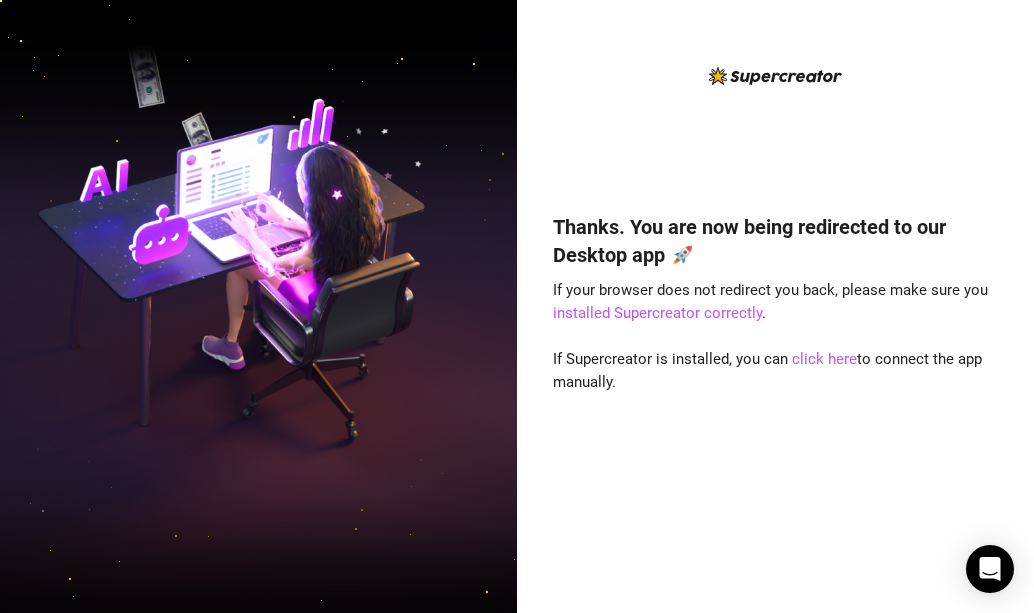 click on "Thanks. You are now being redirected to our Desktop app 🚀 If your browser does not redirect you back, please make sure you   installed Supercreator correctly . If Supercreator is installed, you can   click here  to connect the app manually." at bounding box center [776, 322] 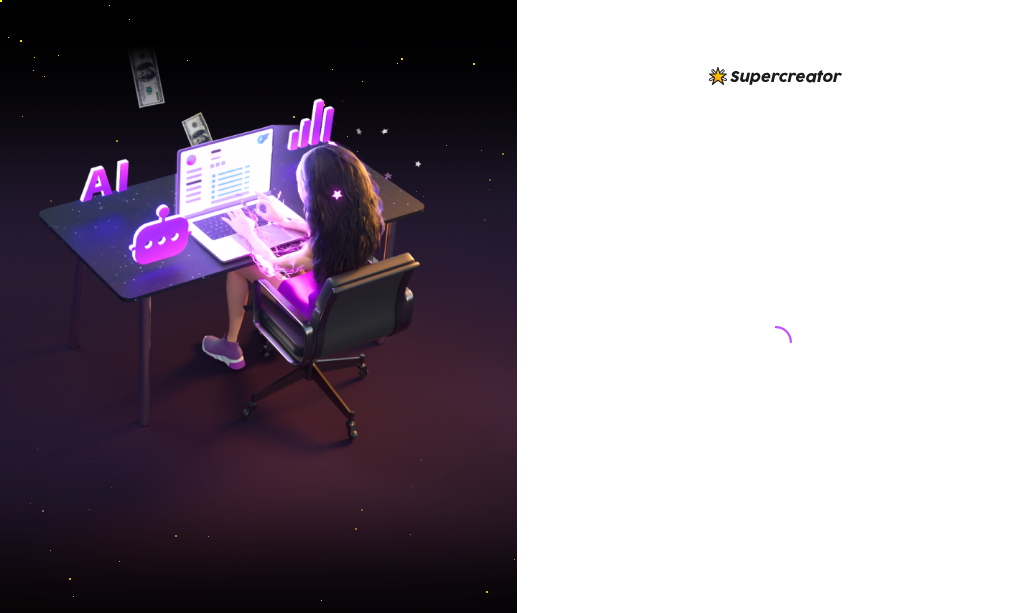 scroll, scrollTop: 0, scrollLeft: 0, axis: both 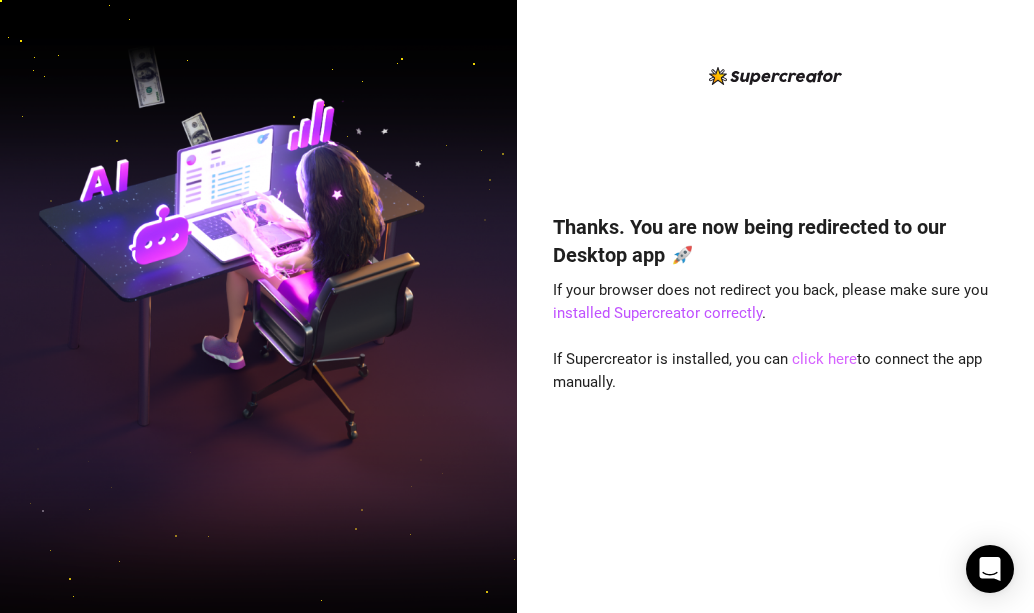 click on "click here" at bounding box center [824, 359] 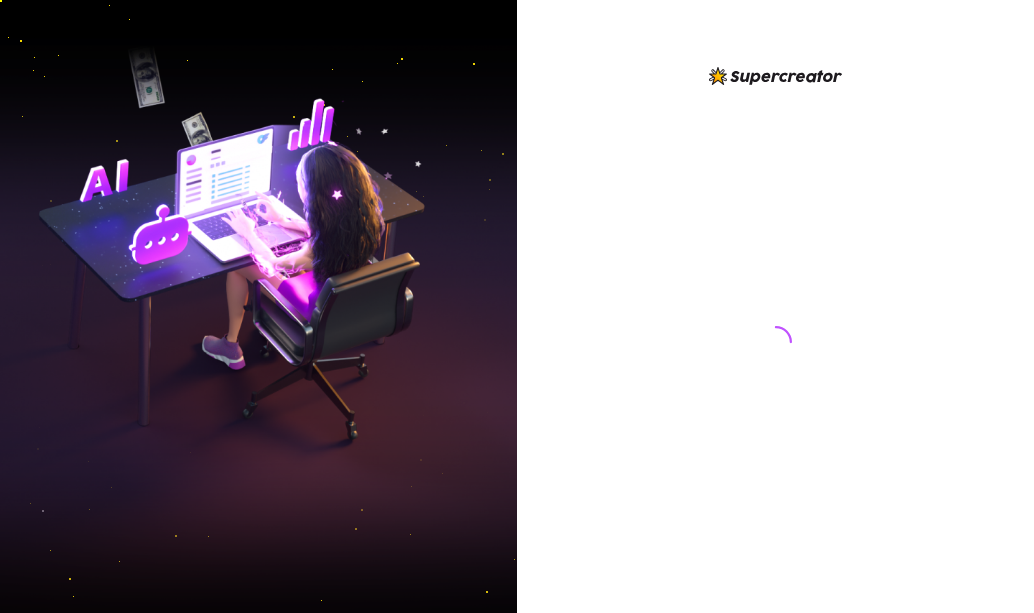 scroll, scrollTop: 0, scrollLeft: 0, axis: both 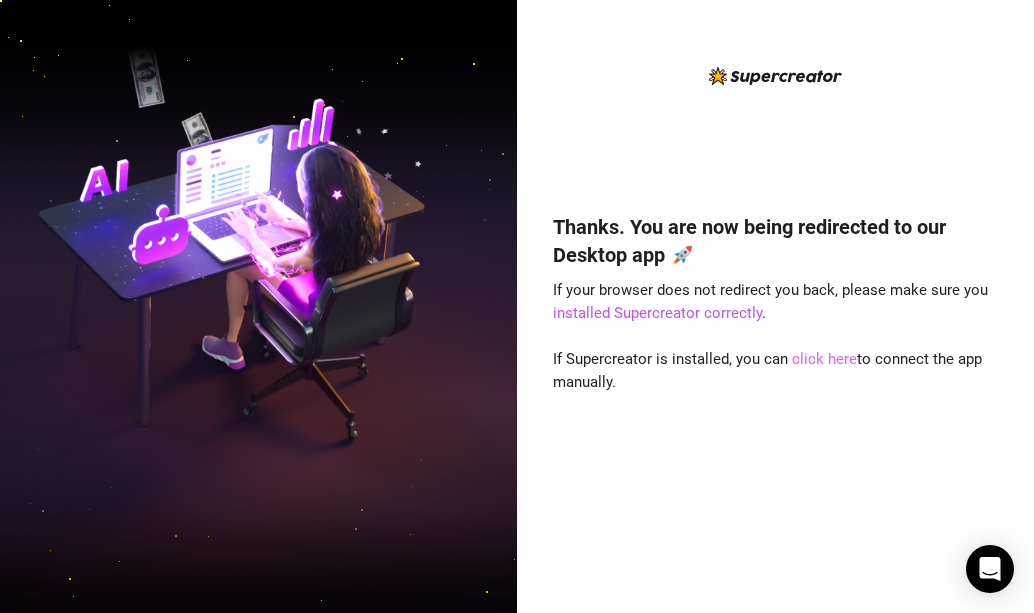 click on "click here" at bounding box center [824, 359] 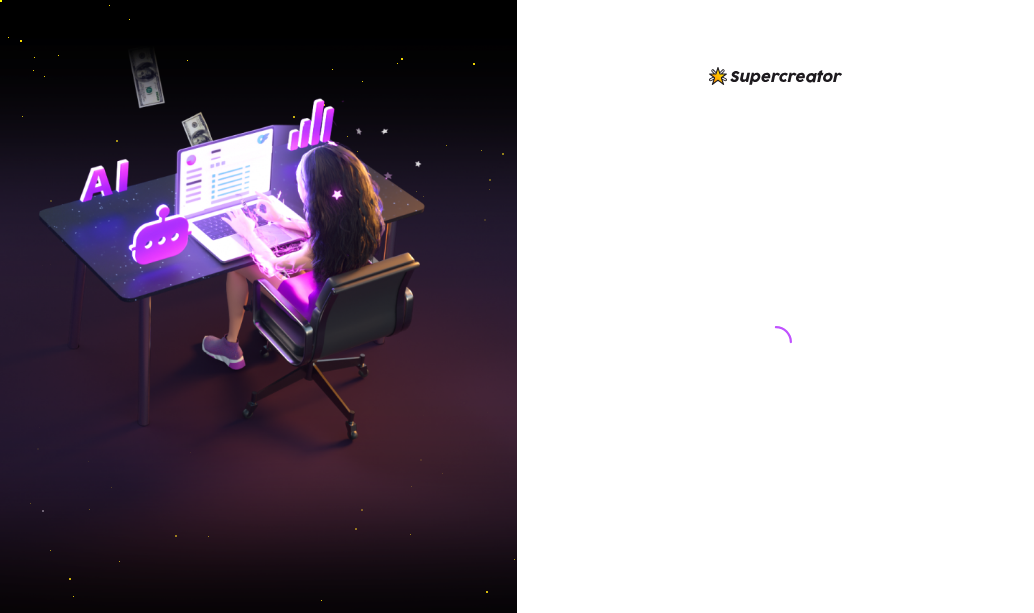 scroll, scrollTop: 0, scrollLeft: 0, axis: both 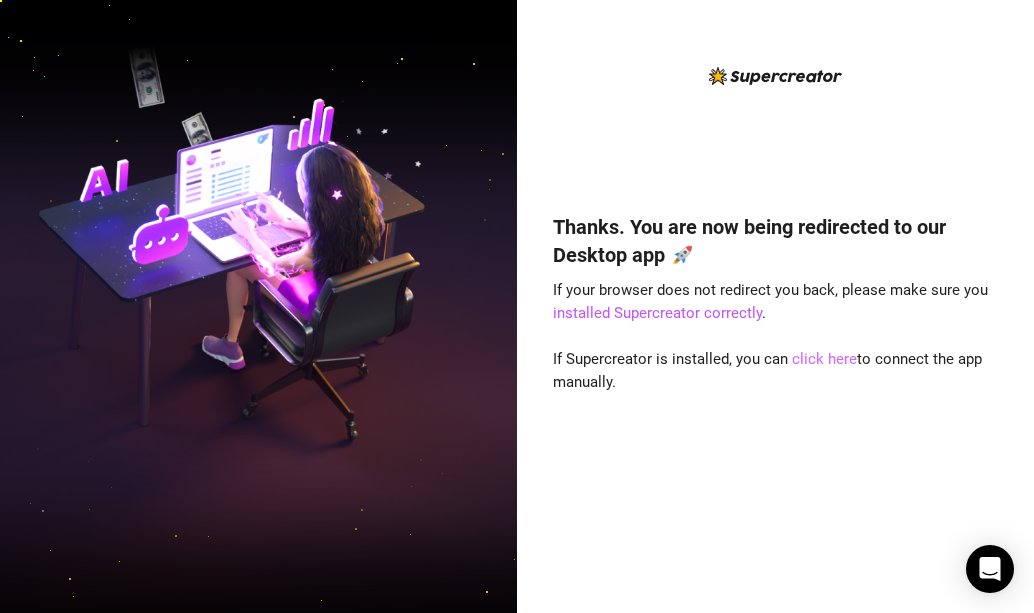 click on "click here" at bounding box center [824, 359] 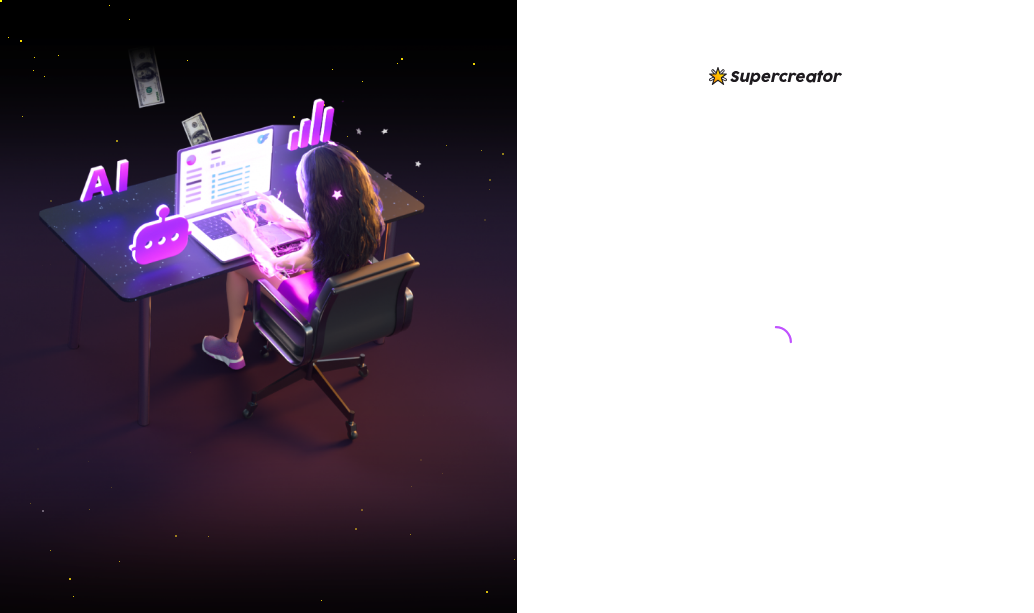 scroll, scrollTop: 0, scrollLeft: 0, axis: both 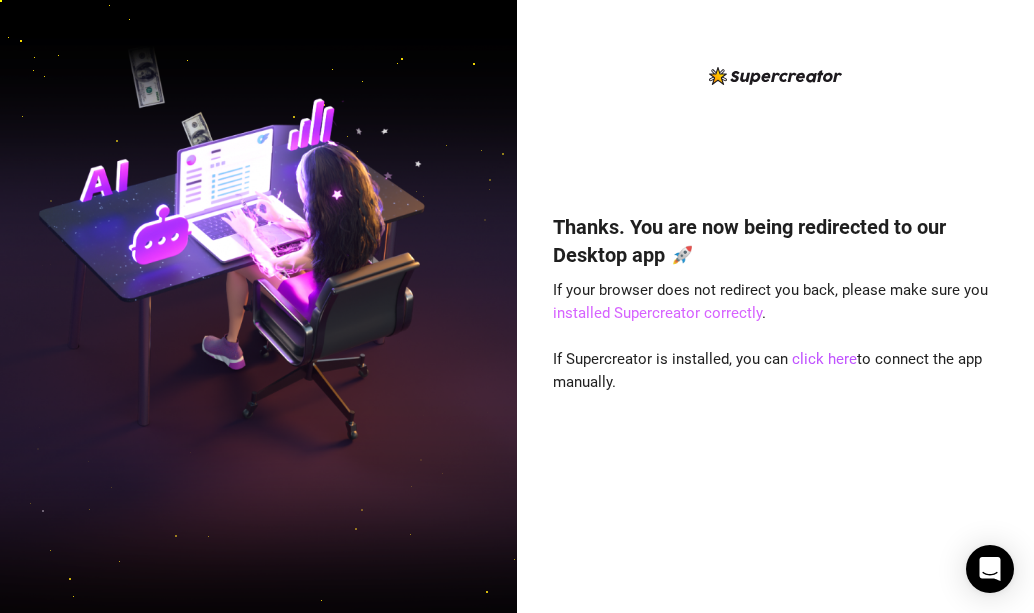 click on "installed Supercreator correctly" at bounding box center (657, 313) 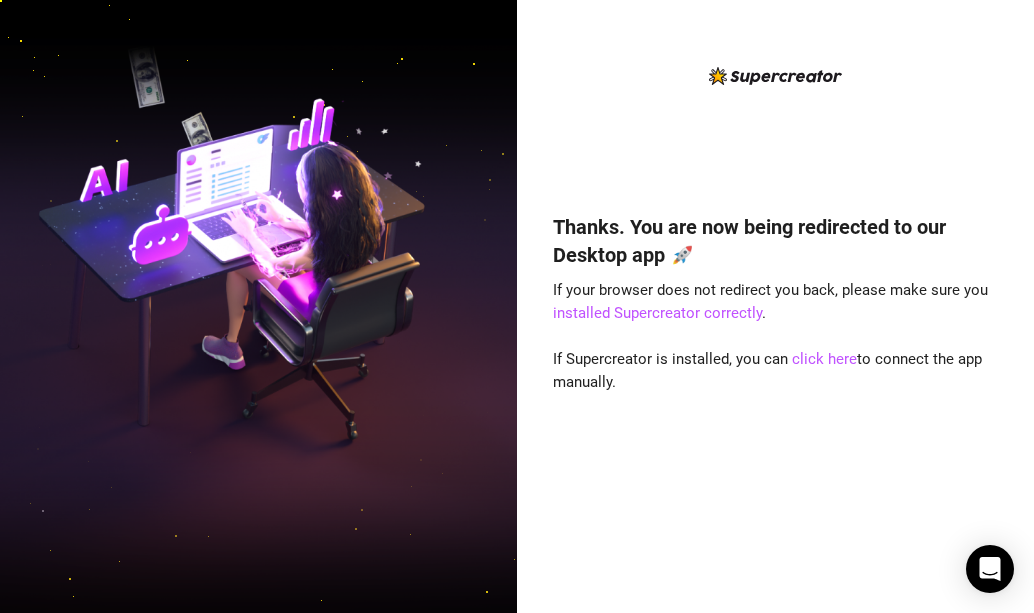 click on "Thanks. You are now being redirected to our Desktop app 🚀 If your browser does not redirect you back, please make sure you   installed Supercreator correctly . If Supercreator is installed, you can   click here  to connect the app manually." at bounding box center (776, 383) 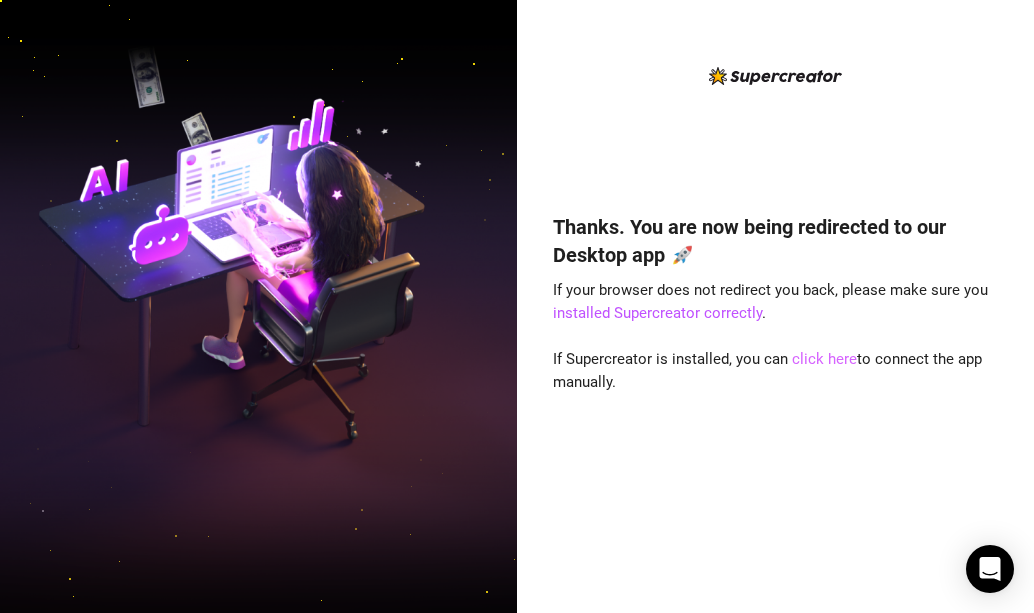 click on "click here" at bounding box center [824, 359] 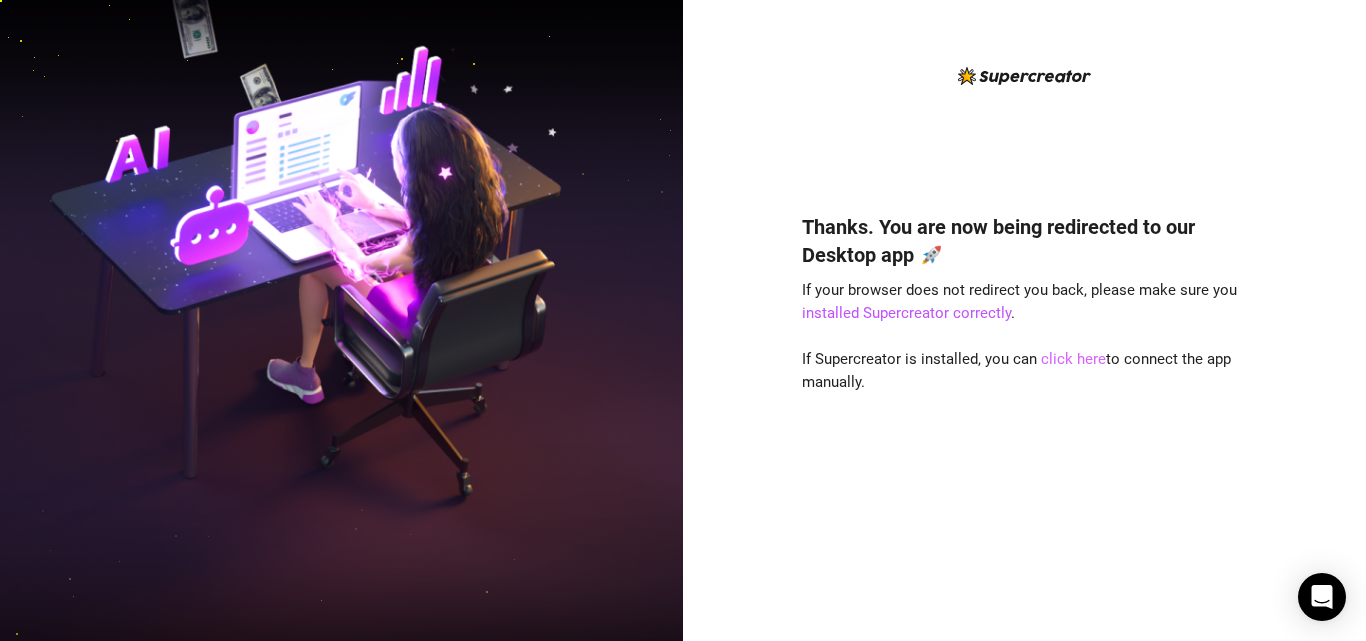 click on "click here" at bounding box center (1073, 359) 